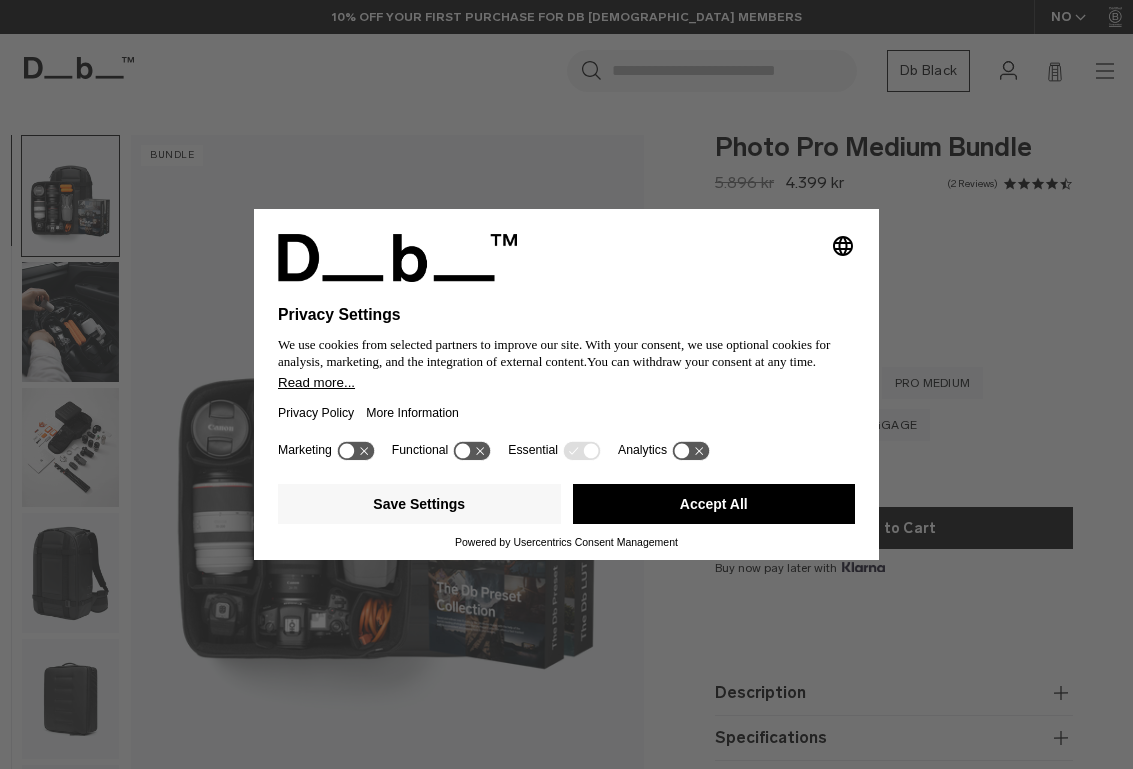 scroll, scrollTop: 0, scrollLeft: 0, axis: both 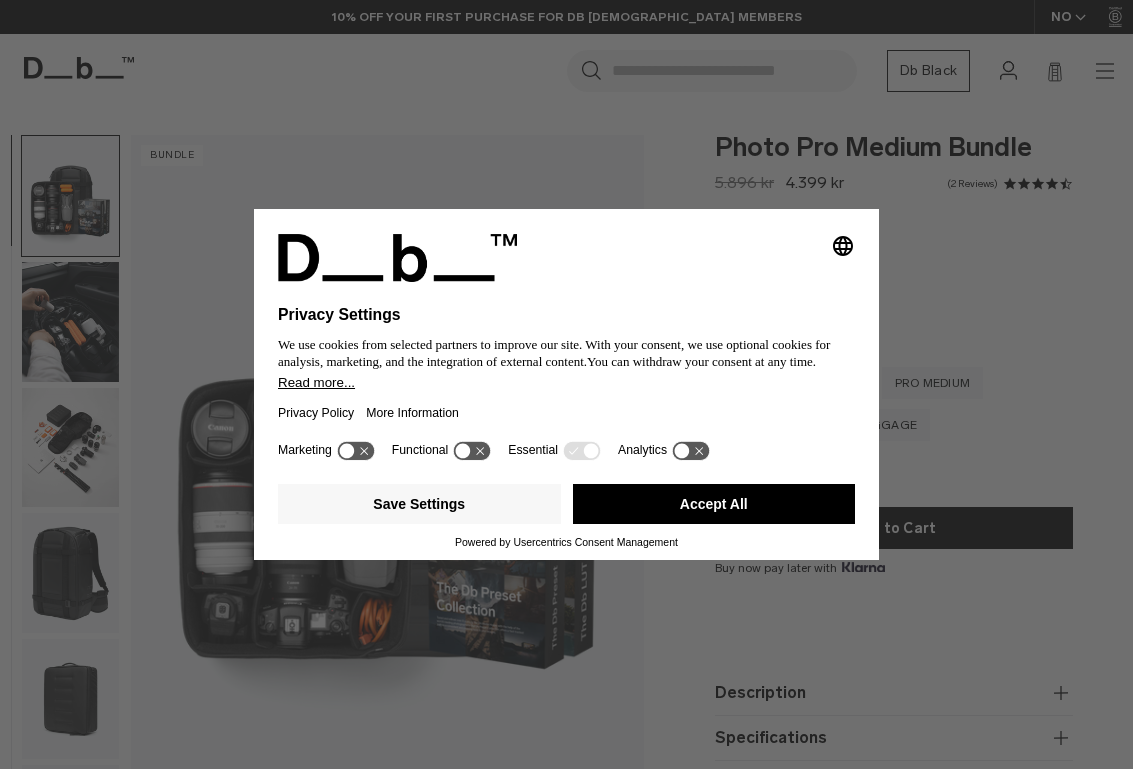 click 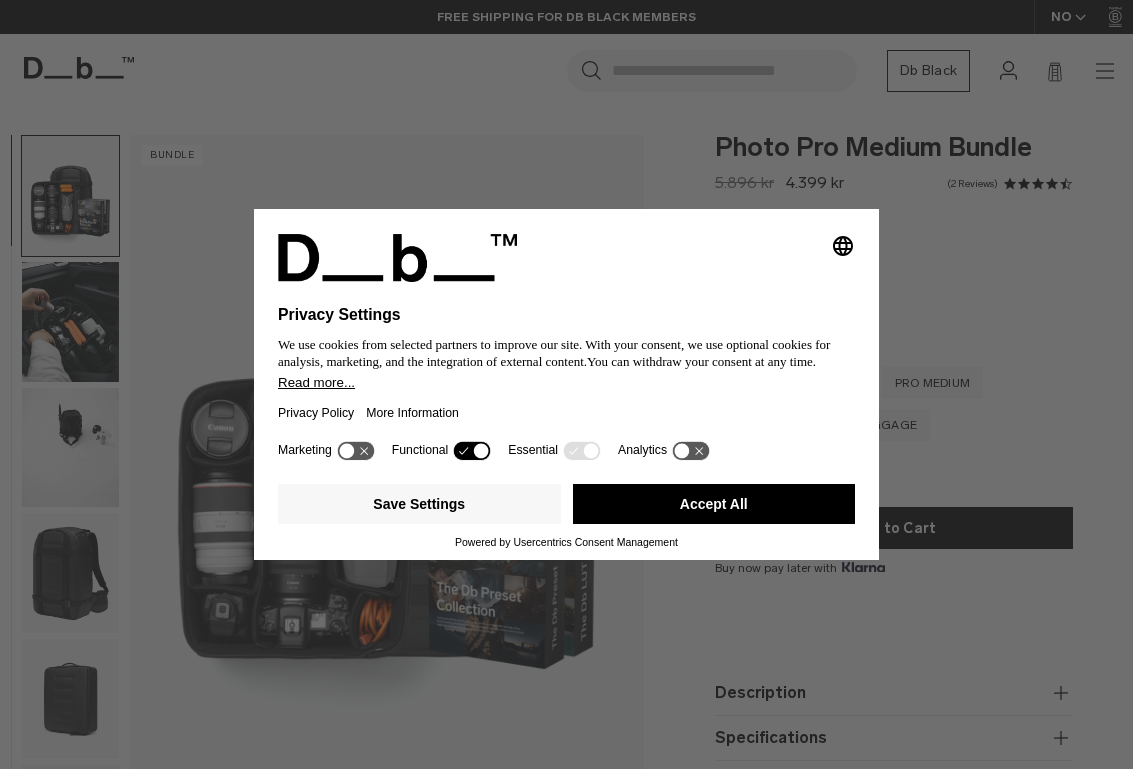 click 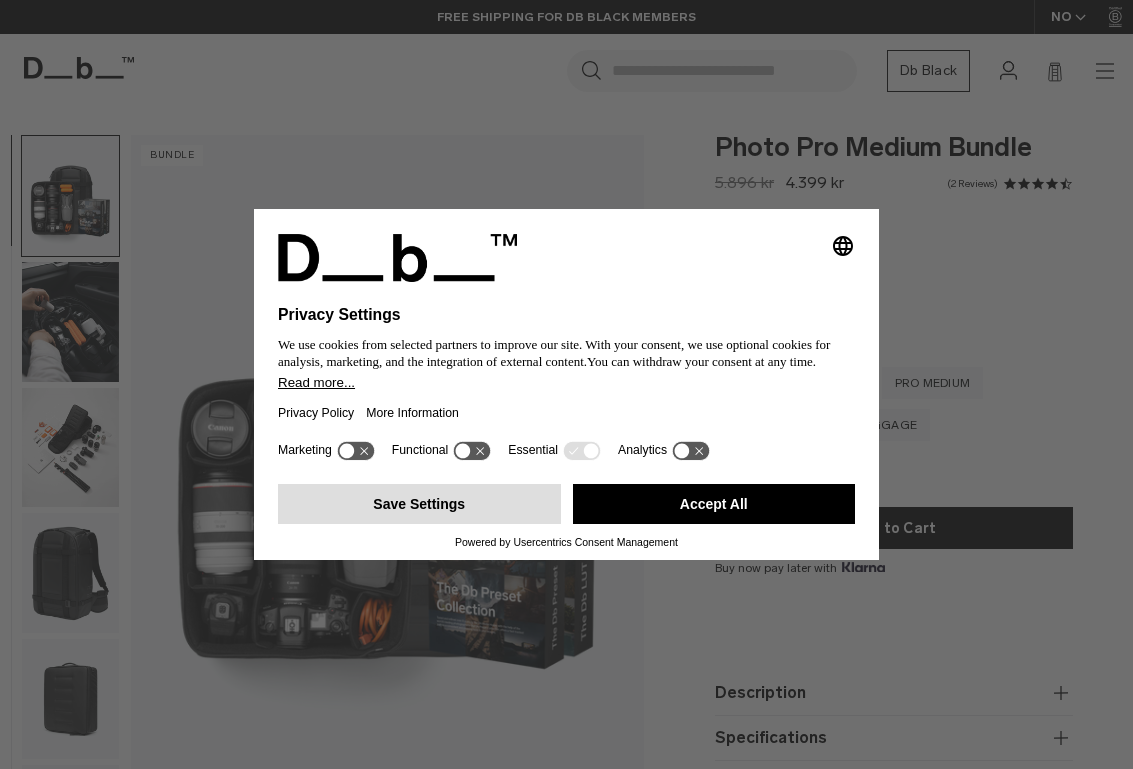 click on "Save Settings" at bounding box center [419, 504] 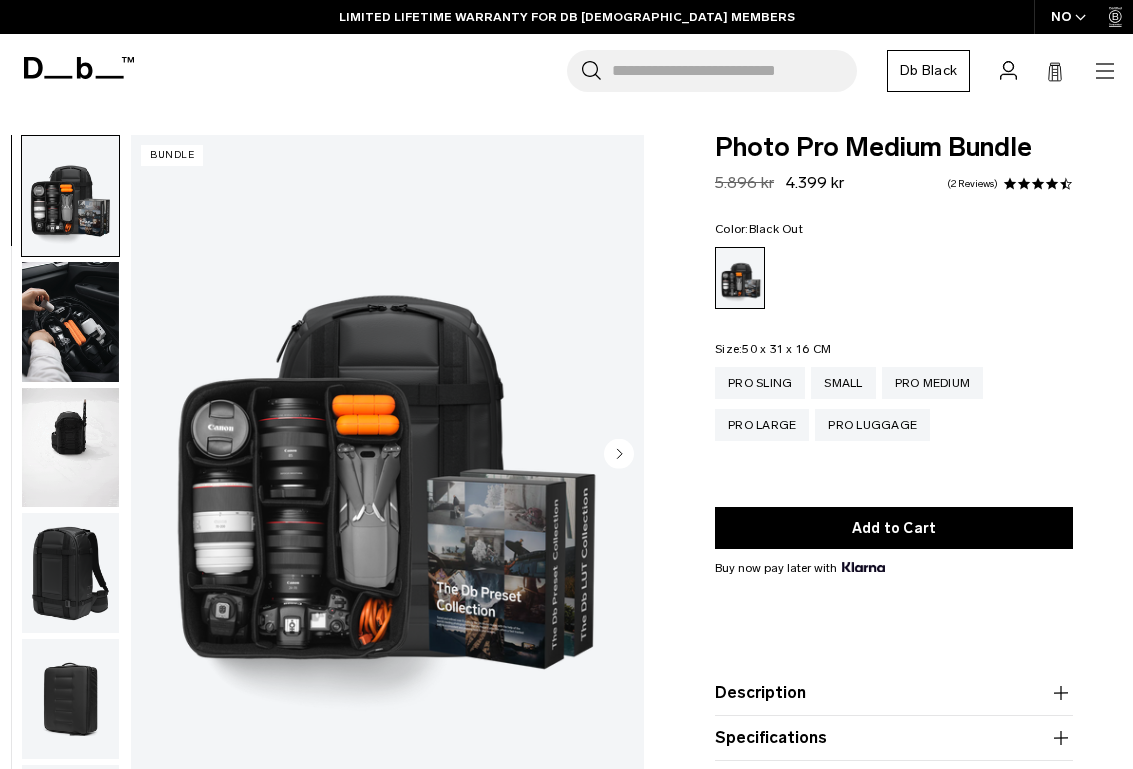 click at bounding box center [70, 196] 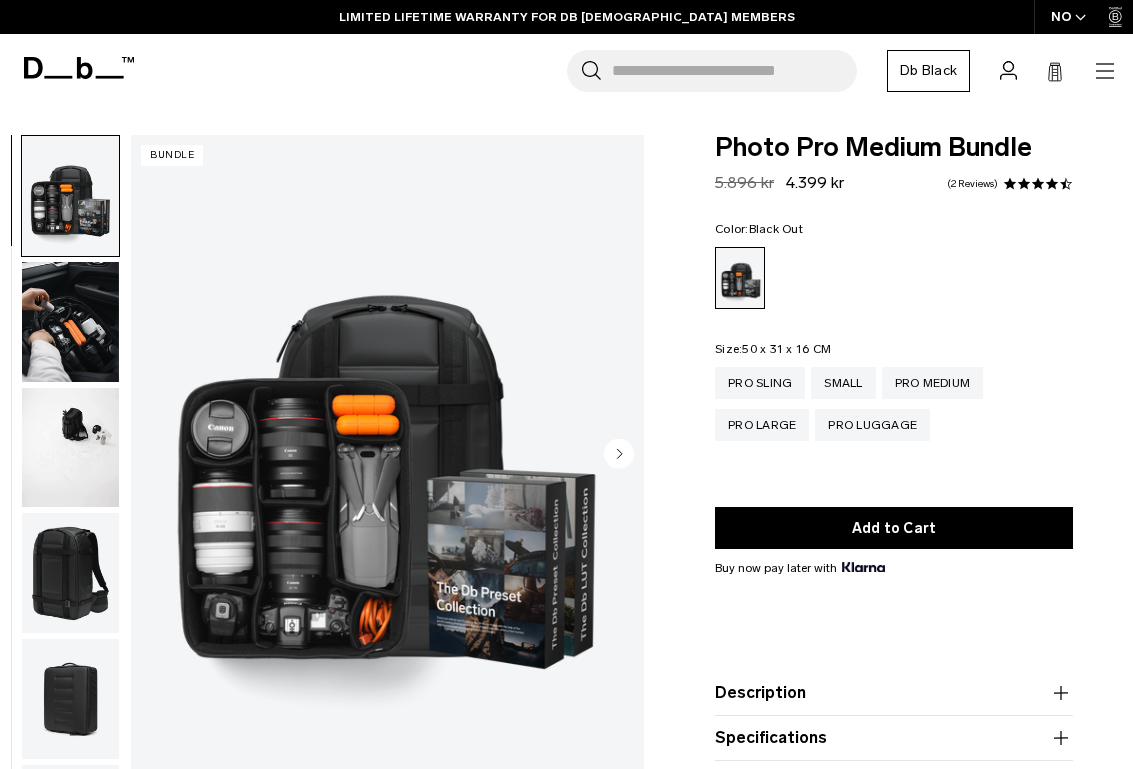 click at bounding box center [70, 322] 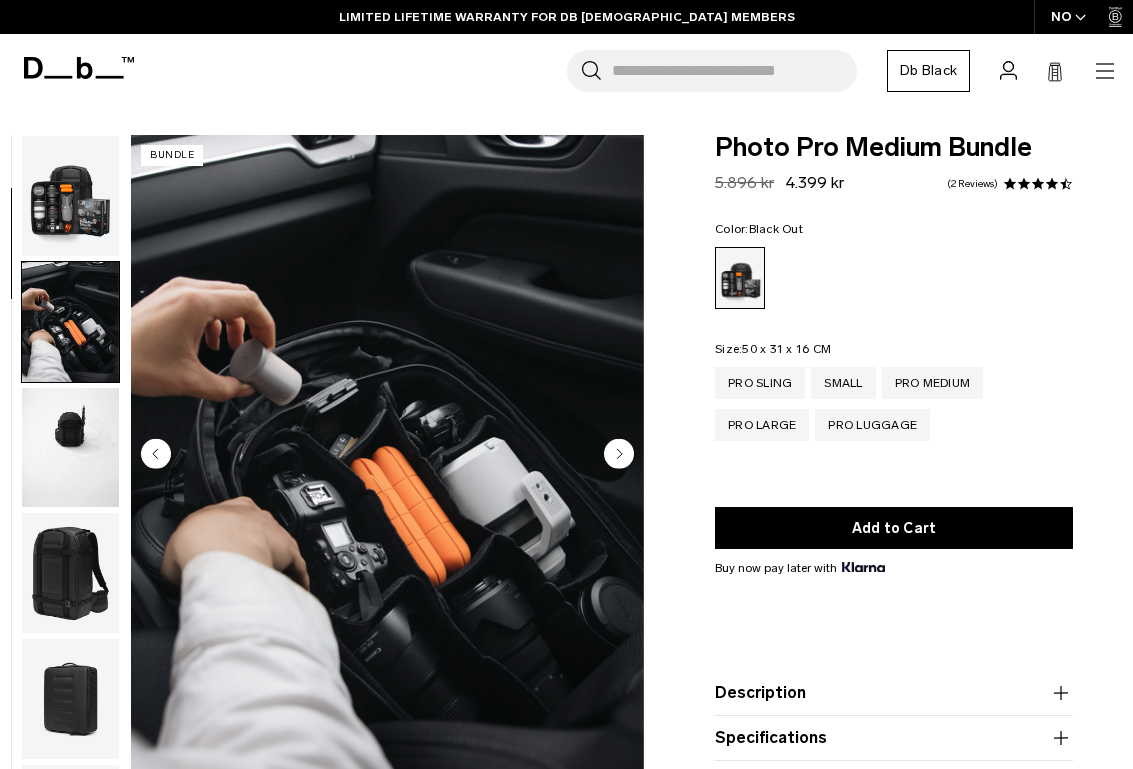 scroll, scrollTop: 126, scrollLeft: 0, axis: vertical 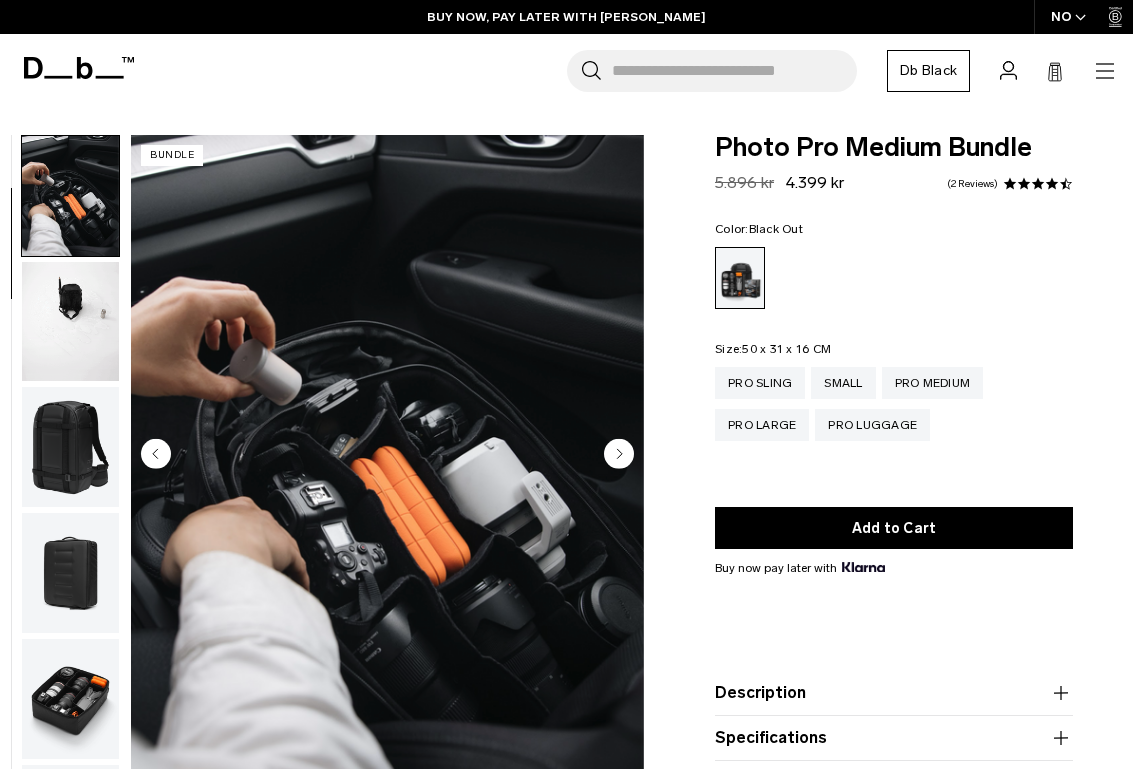 click at bounding box center [70, 447] 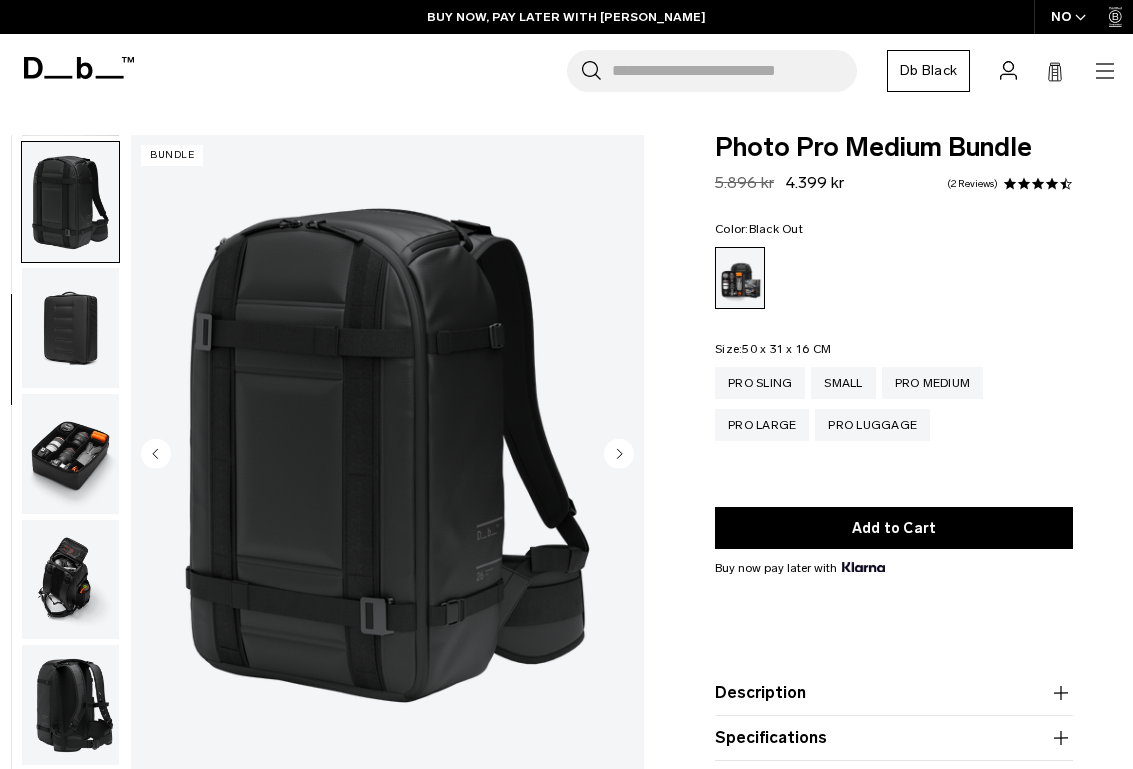 scroll, scrollTop: 377, scrollLeft: 0, axis: vertical 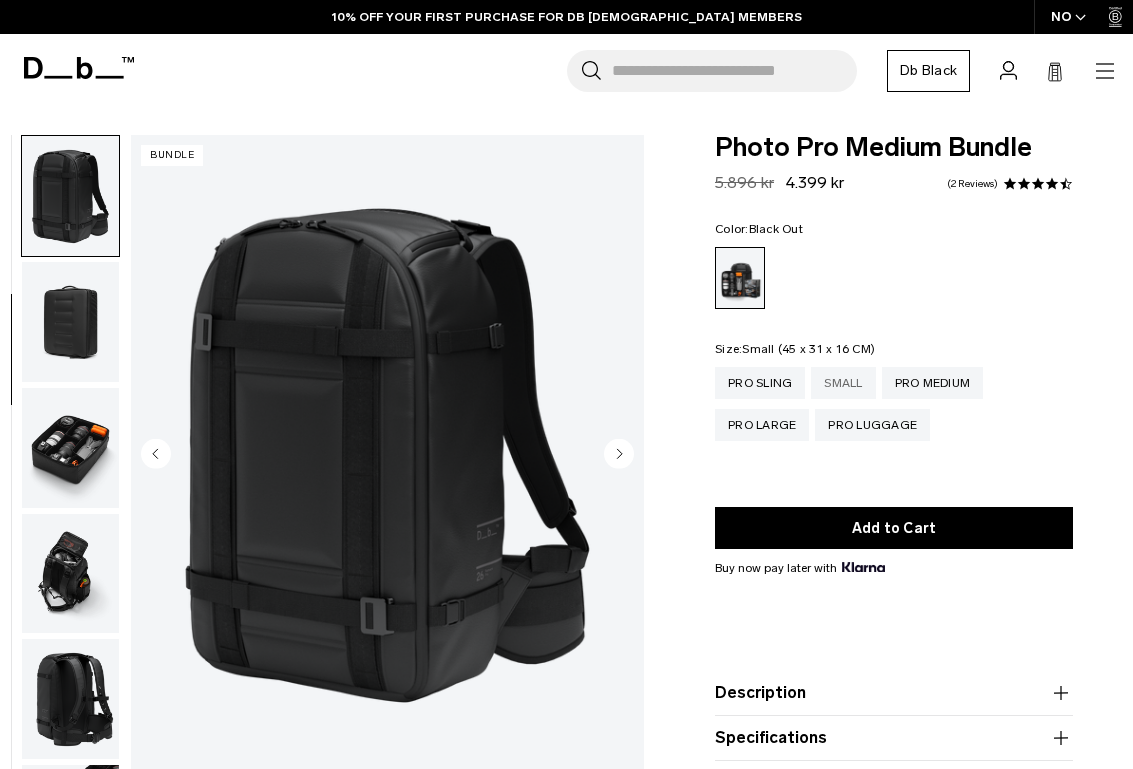 click on "Small" at bounding box center [843, 383] 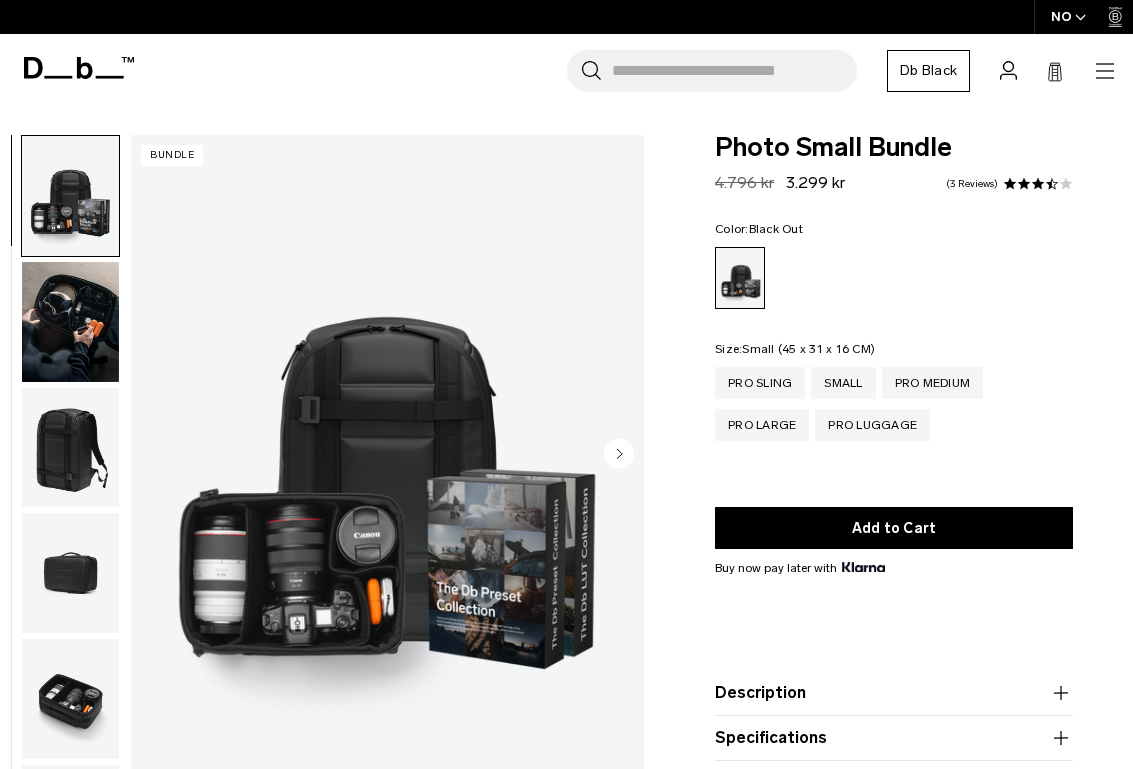 scroll, scrollTop: 0, scrollLeft: 0, axis: both 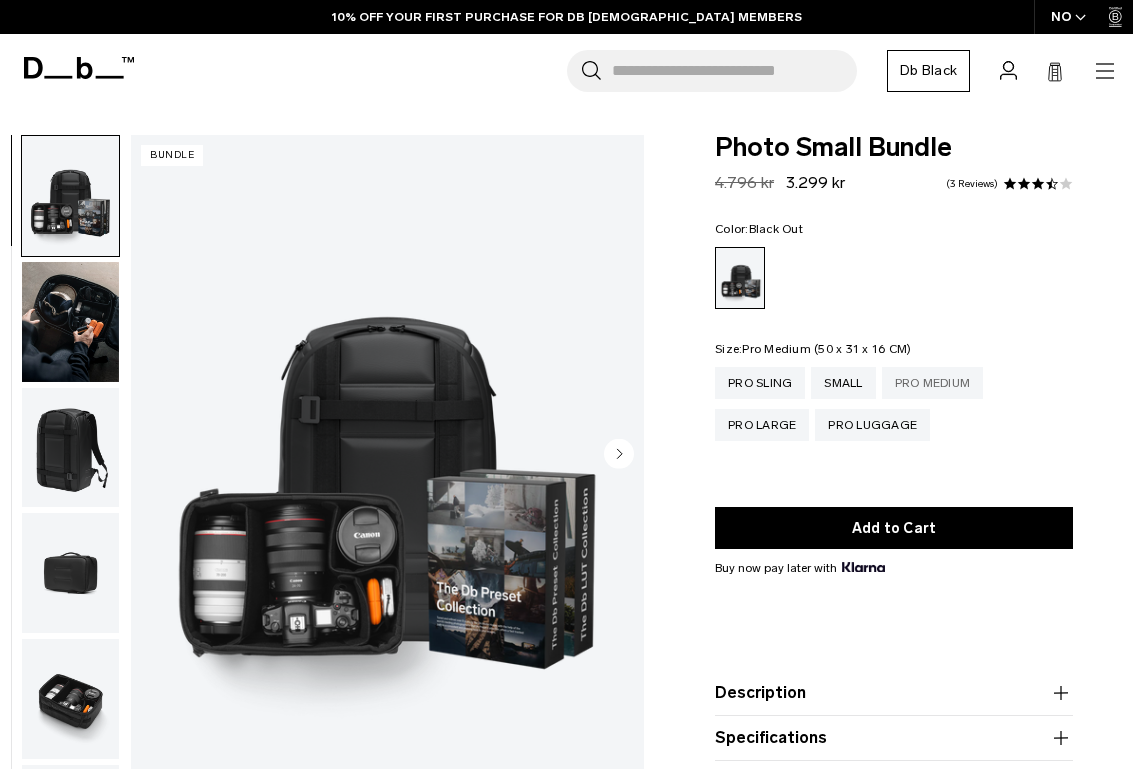 click on "Pro Medium" at bounding box center (933, 383) 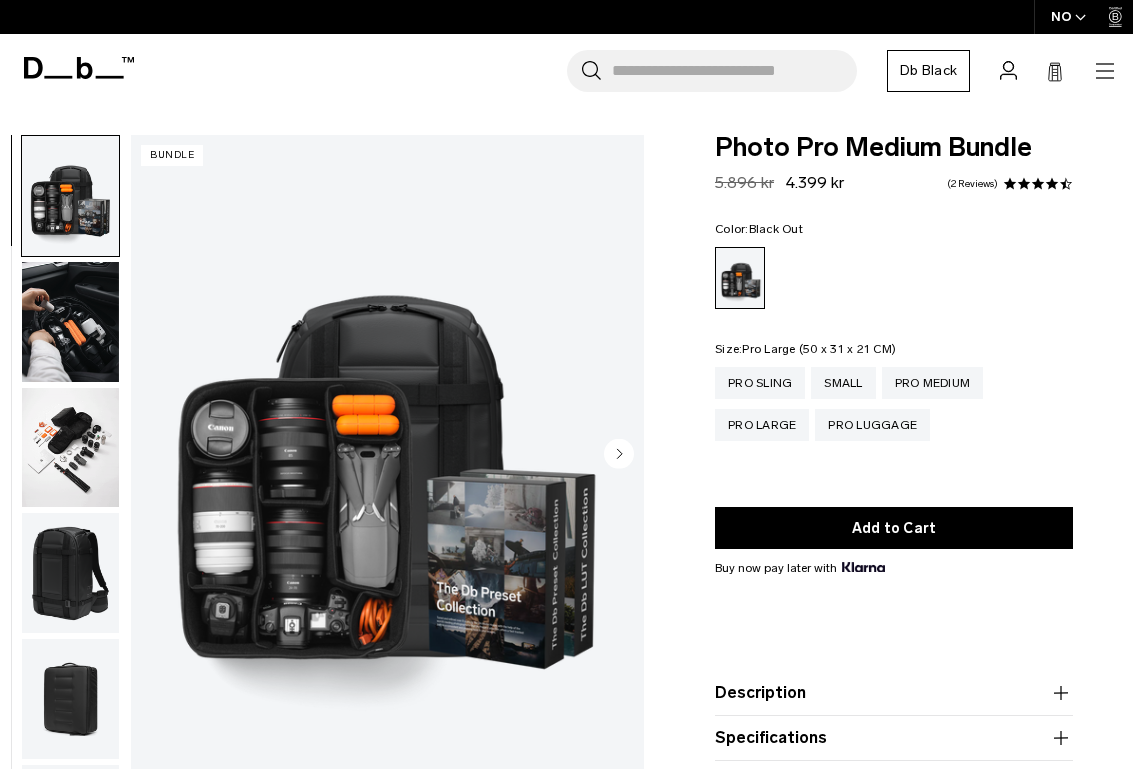 scroll, scrollTop: 0, scrollLeft: 0, axis: both 